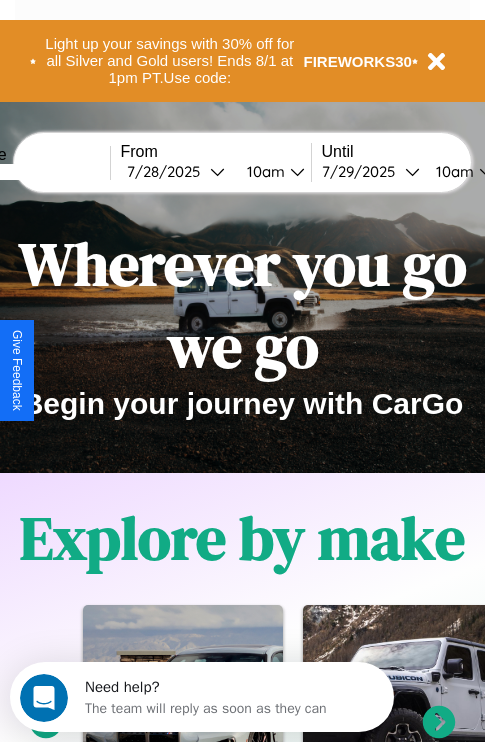 scroll, scrollTop: 0, scrollLeft: 0, axis: both 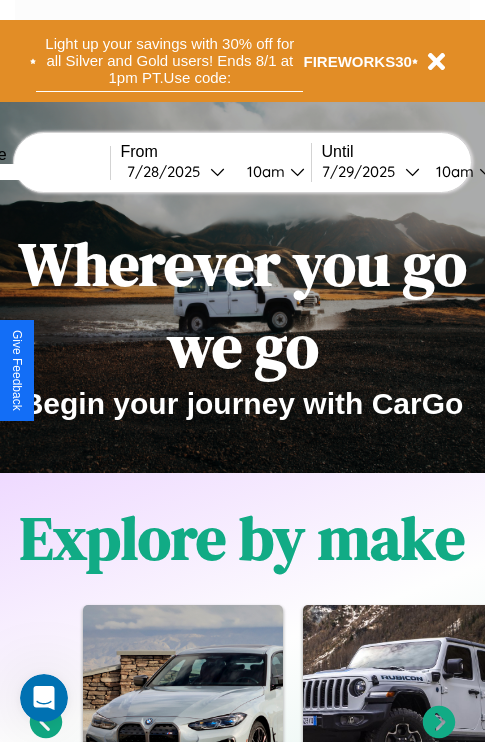 click on "Light up your savings with 30% off for all Silver and Gold users! Ends 8/1 at 1pm PT.  Use code:" at bounding box center [169, 61] 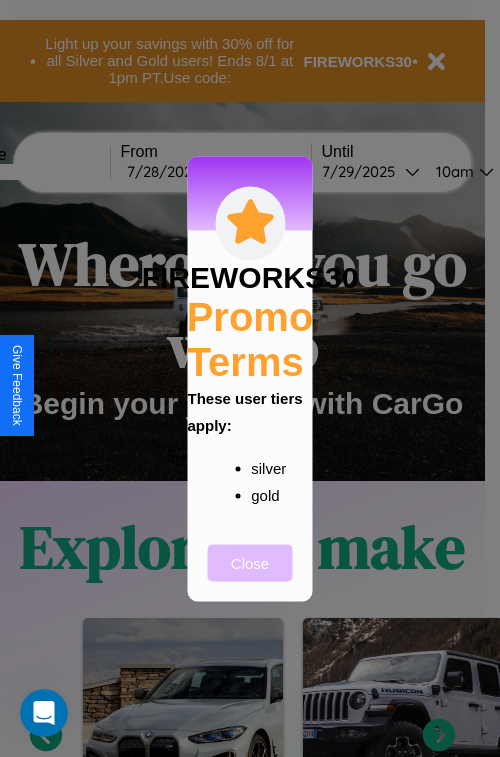 click on "Close" at bounding box center [250, 562] 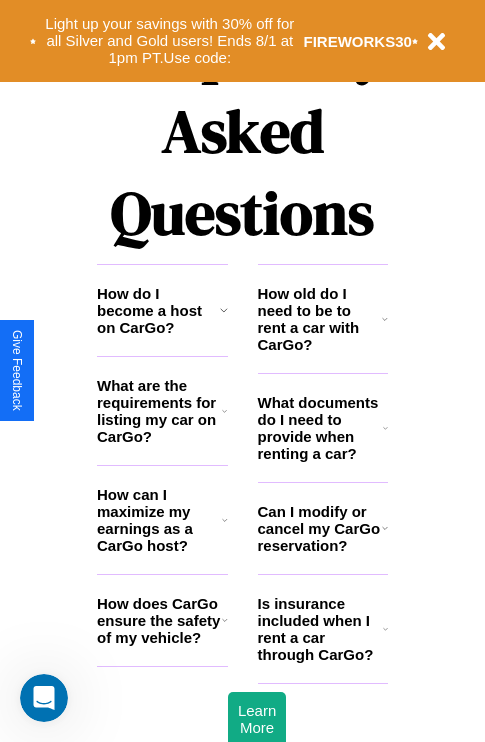 scroll, scrollTop: 2423, scrollLeft: 0, axis: vertical 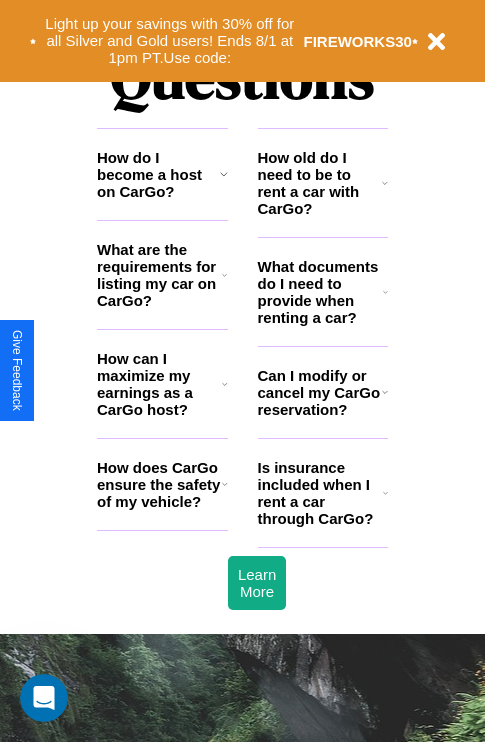 click on "What are the requirements for listing my car on CarGo?" at bounding box center [159, 275] 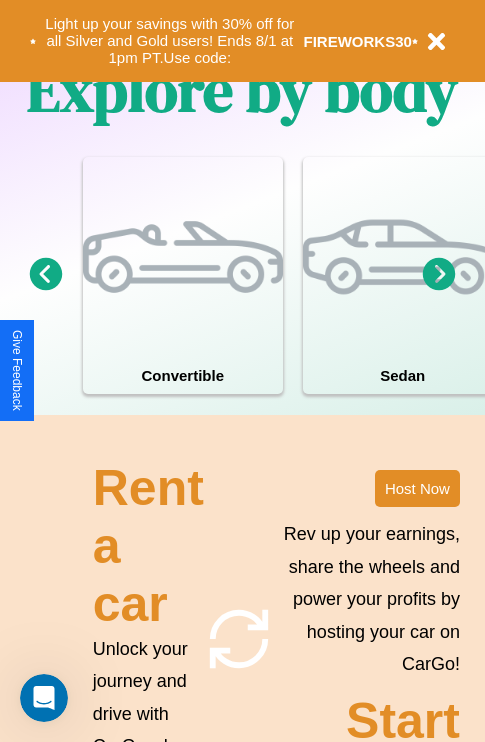 scroll, scrollTop: 1285, scrollLeft: 0, axis: vertical 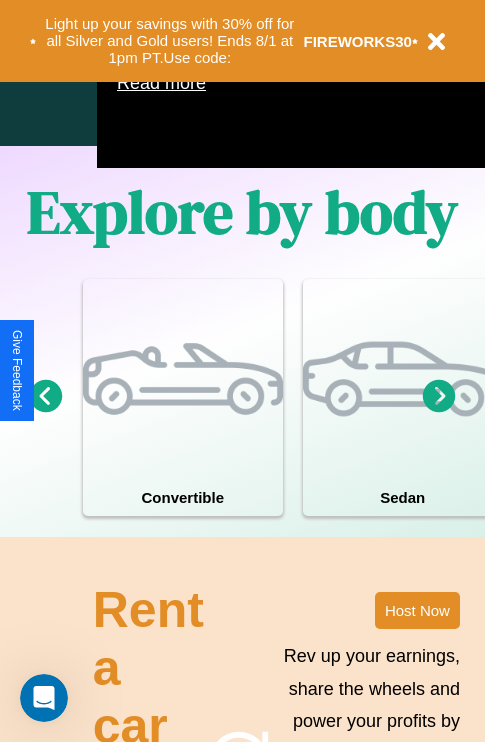 click 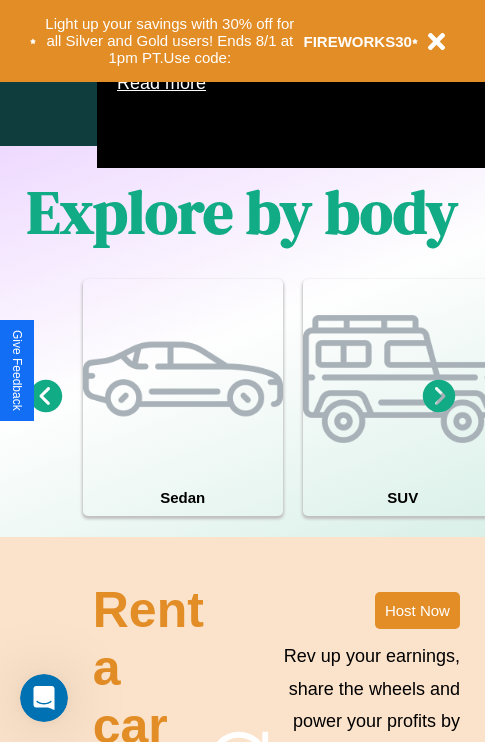 click 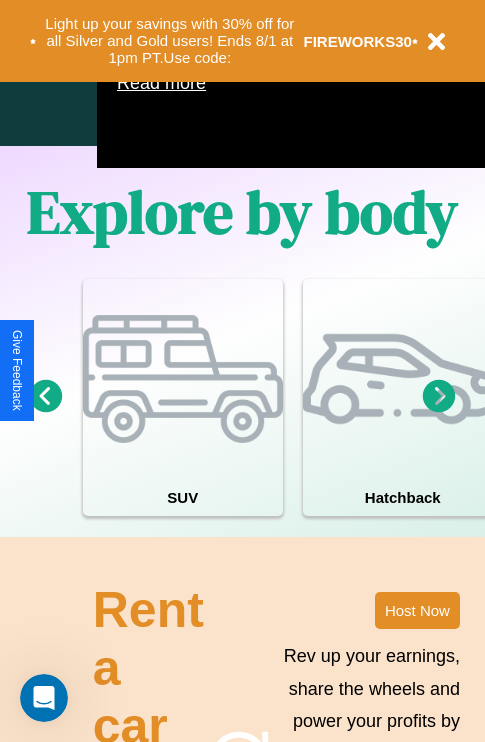 click 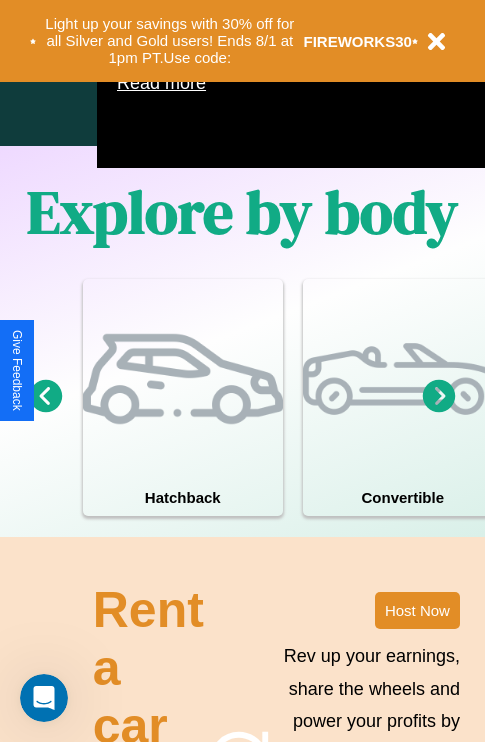 click 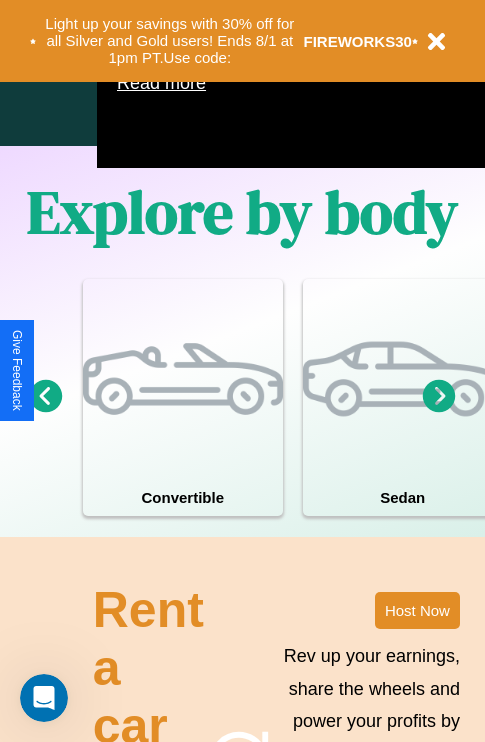 click 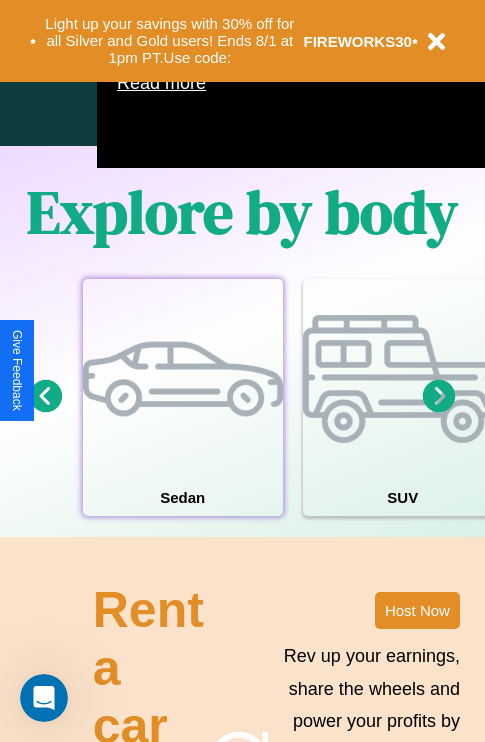 click at bounding box center [183, 379] 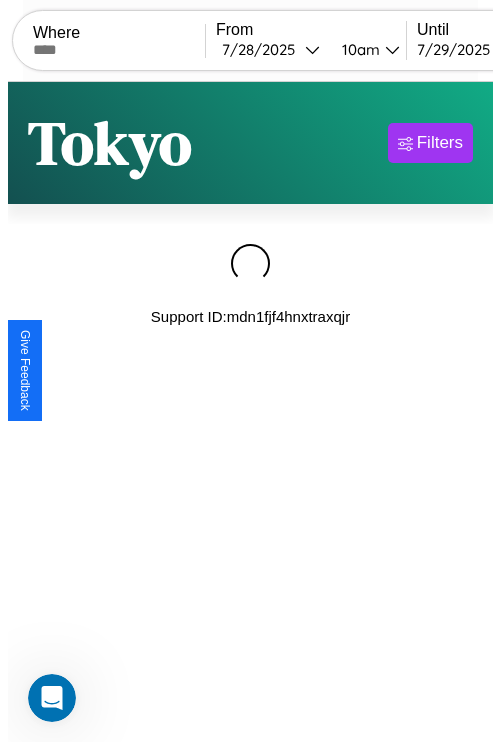 scroll, scrollTop: 0, scrollLeft: 0, axis: both 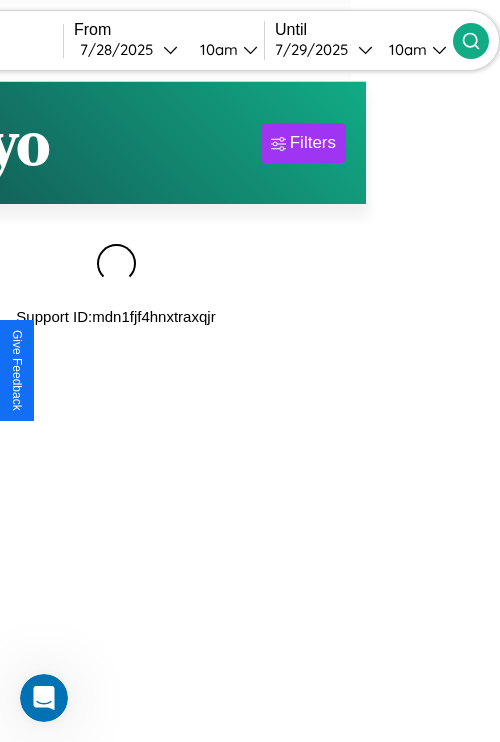 type on "*********" 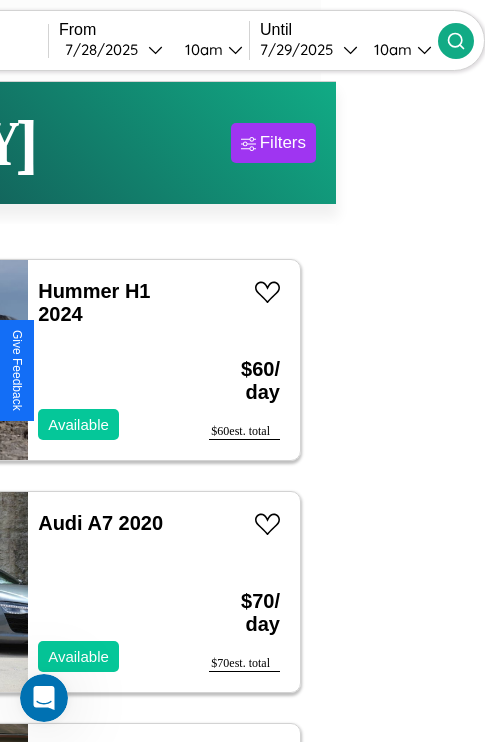 scroll, scrollTop: 49, scrollLeft: 103, axis: both 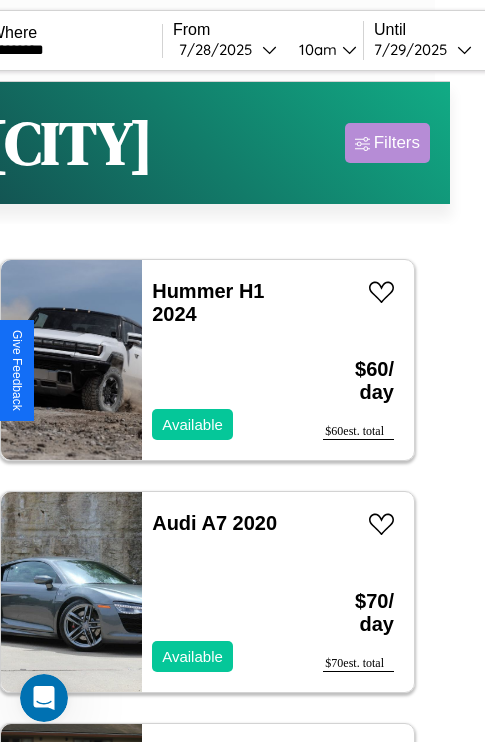 click on "Filters" at bounding box center (397, 143) 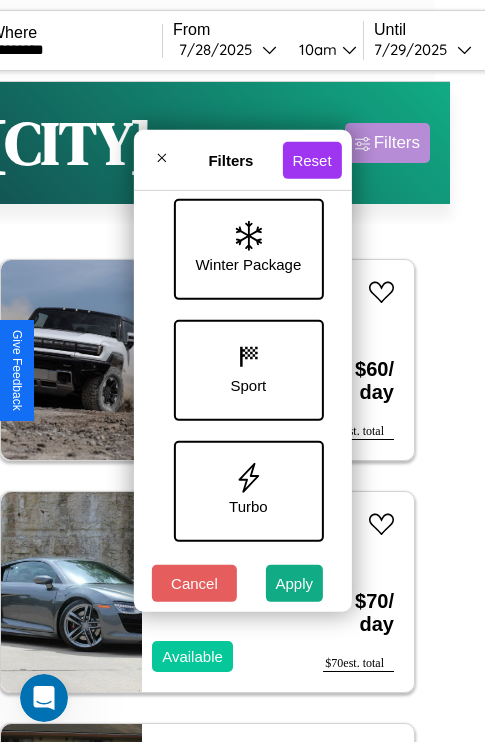 scroll, scrollTop: 772, scrollLeft: 0, axis: vertical 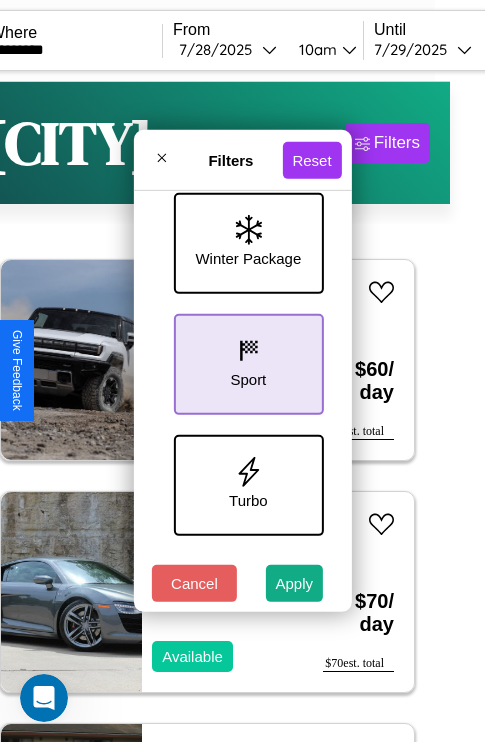 click 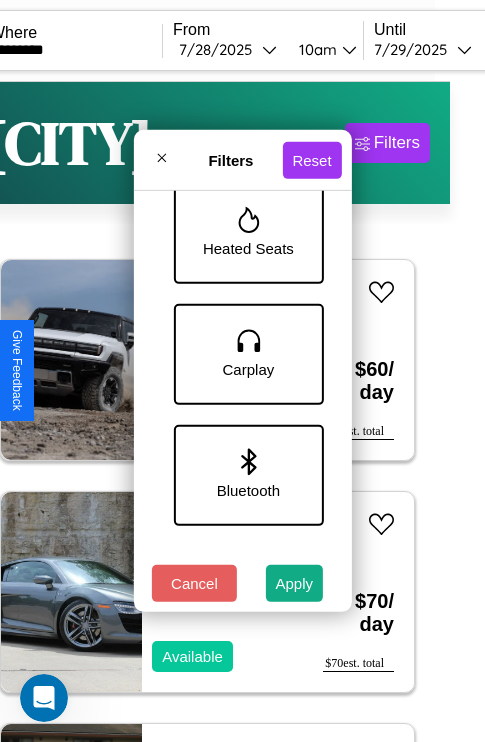 scroll, scrollTop: 1374, scrollLeft: 0, axis: vertical 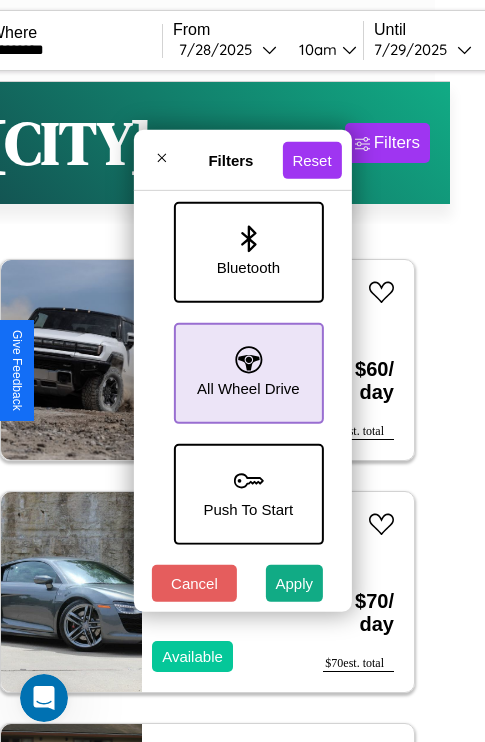 click 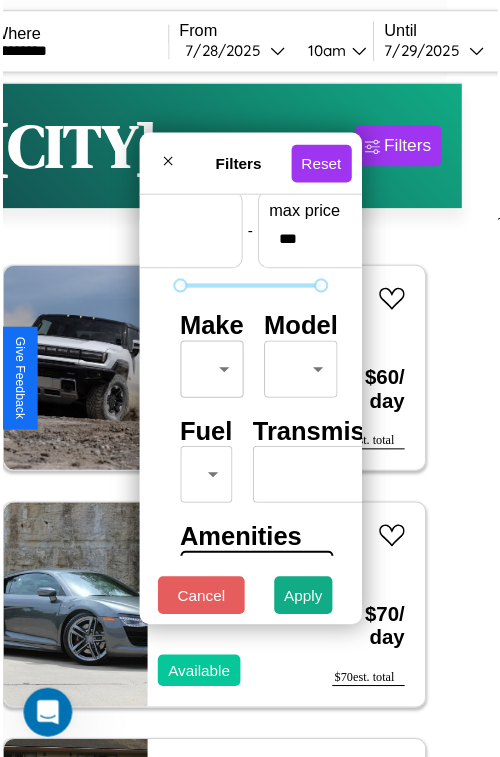 scroll, scrollTop: 59, scrollLeft: 0, axis: vertical 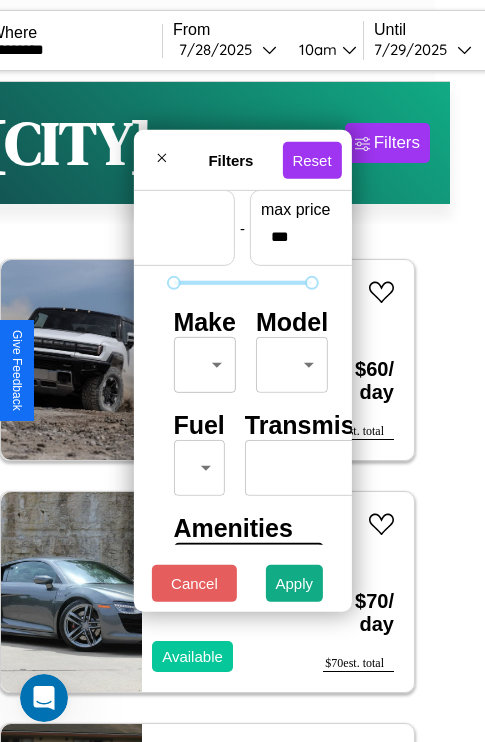 click on "CarGo Where ********* From [DATE] [TIME] Until [DATE] [TIME] Become a Host Login Sign Up [CITY] Filters 22  cars in this area These cars can be picked up in this city. Hummer   H1   2024 Available $ 60  / day $ 60  est. total Audi   A7   2020 Available $ 70  / day $ 70  est. total Ferrari   308 Convertible   2023 Available $ 160  / day $ 160  est. total Lincoln   Town Car   2018 Unavailable $ 90  / day $ 90  est. total Kia   Sorento   2017 Available $ 140  / day $ 140  est. total Jeep   Compass   2020 Available $ 110  / day $ 110  est. total Toyota   Cargo Van   2018 Available $ 130  / day $ 130  est. total Subaru   GLF   2018 Available $ 60  / day $ 60  est. total Audi   RS 7   2018 Available $ 90  / day $ 90  est. total Ferrari   599 GTB Fiorano   2017 Available $ 190  / day $ 190  est. total Aston Martin   Vanquish Zagato   2014 Available $ 200  / day $ 200  est. total Chevrolet   Cruze Limited   2020 Available $ 180  / day $ 180  est. total Audi   Q8   2021 Available $ 140  / day $ 140   430" at bounding box center [207, 412] 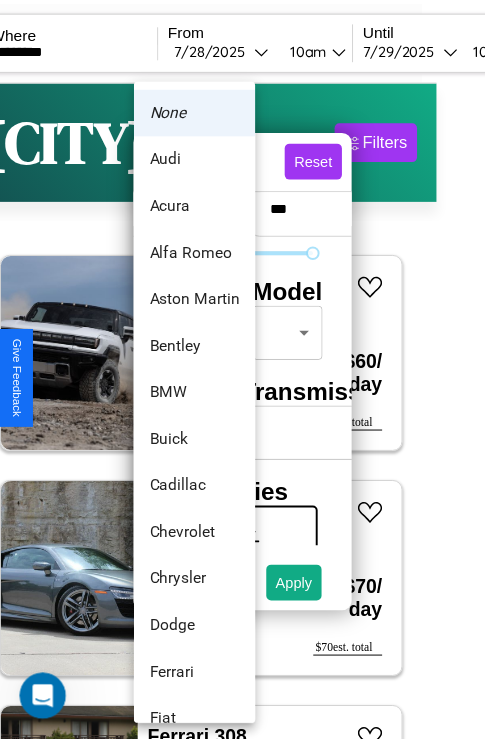 scroll, scrollTop: 1083, scrollLeft: 0, axis: vertical 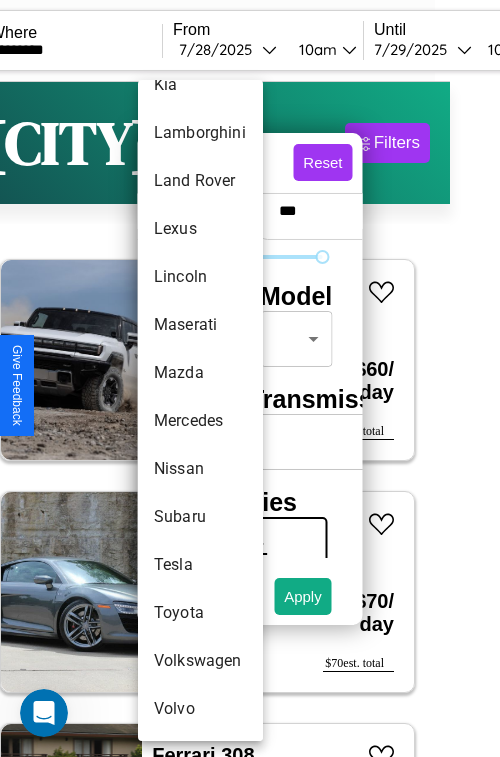 click on "Mercedes" at bounding box center [200, 421] 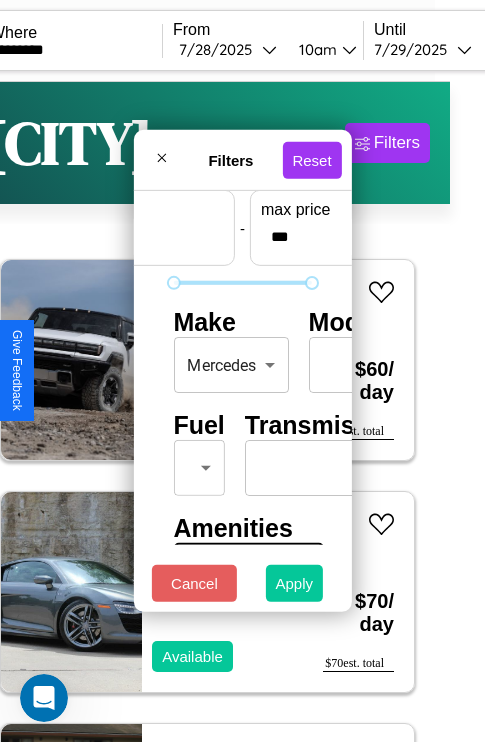 click on "Apply" at bounding box center [295, 583] 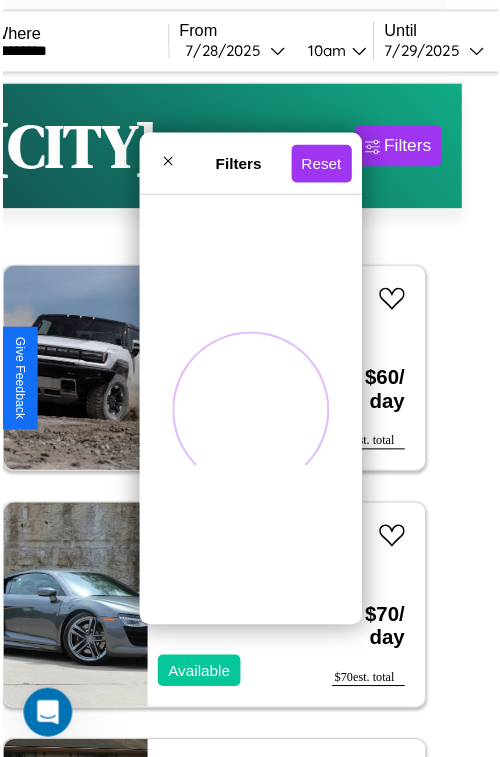 scroll, scrollTop: 0, scrollLeft: 0, axis: both 